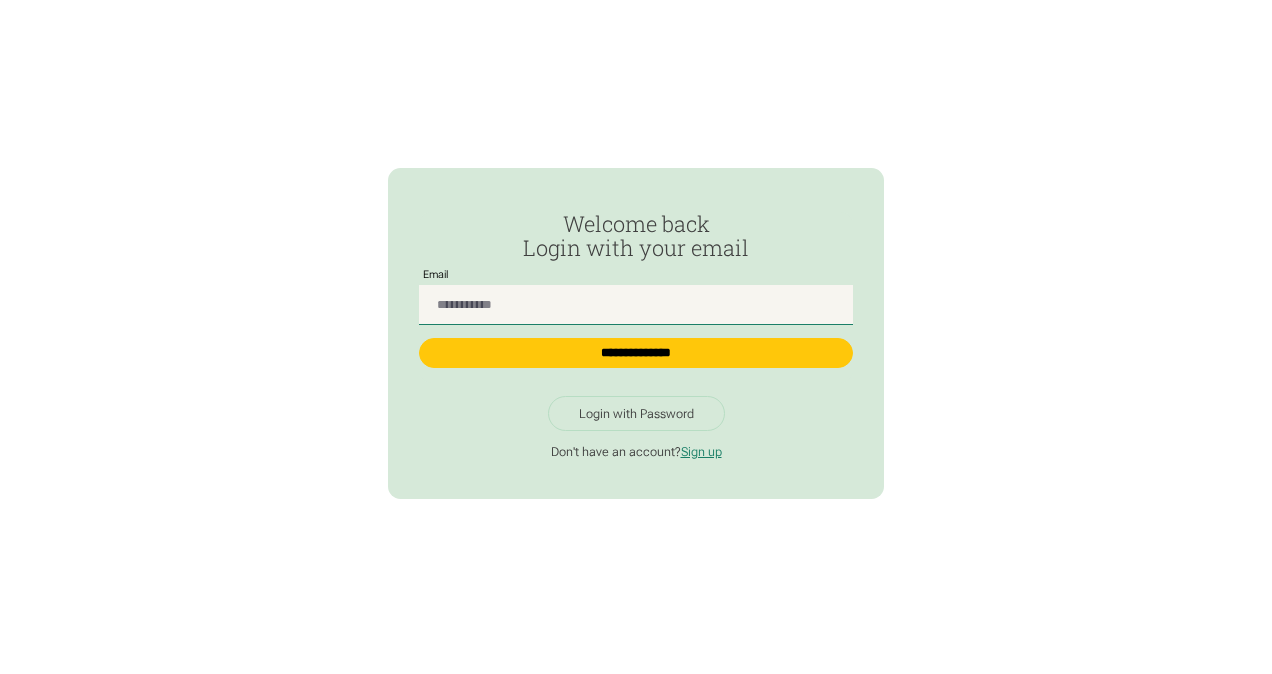 scroll, scrollTop: 0, scrollLeft: 0, axis: both 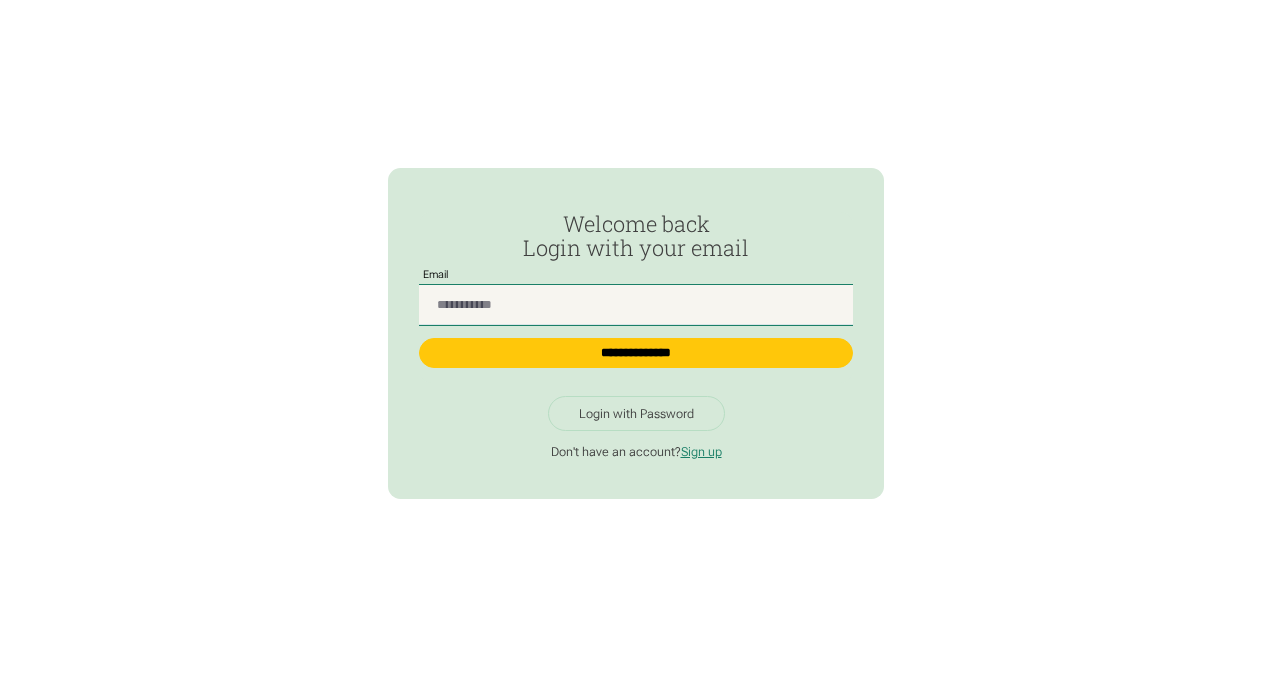 click at bounding box center [636, 305] 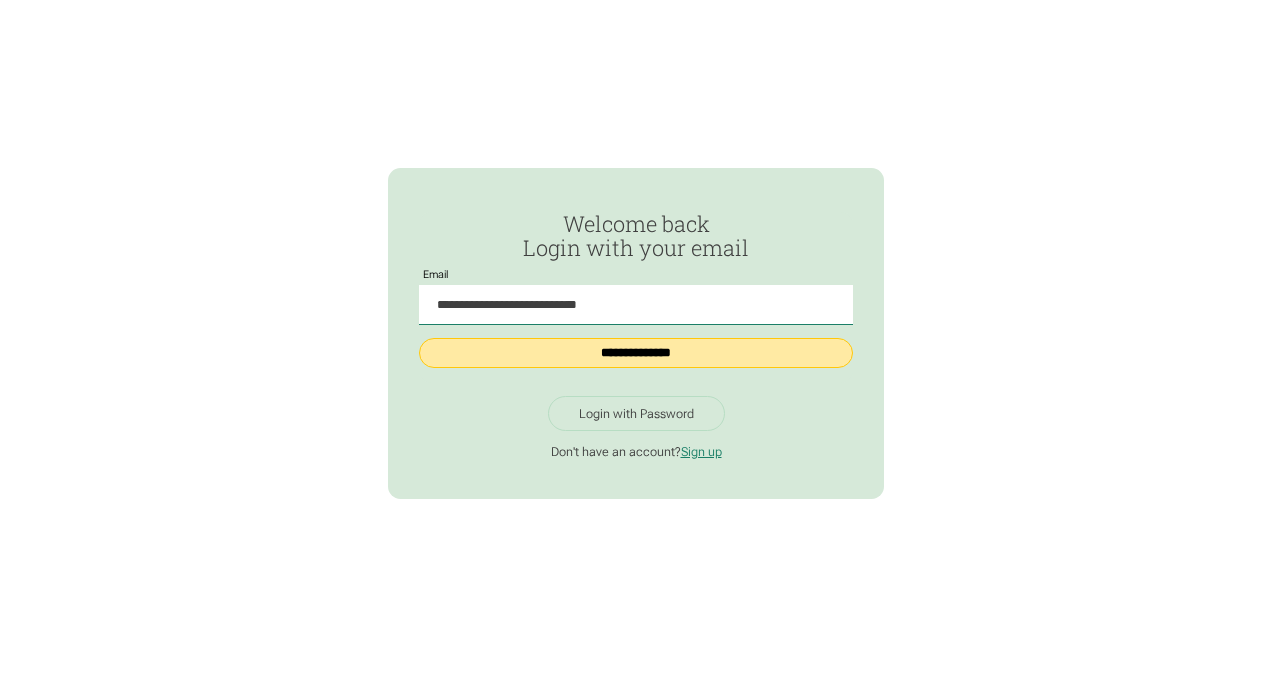 click on "**********" at bounding box center [636, 353] 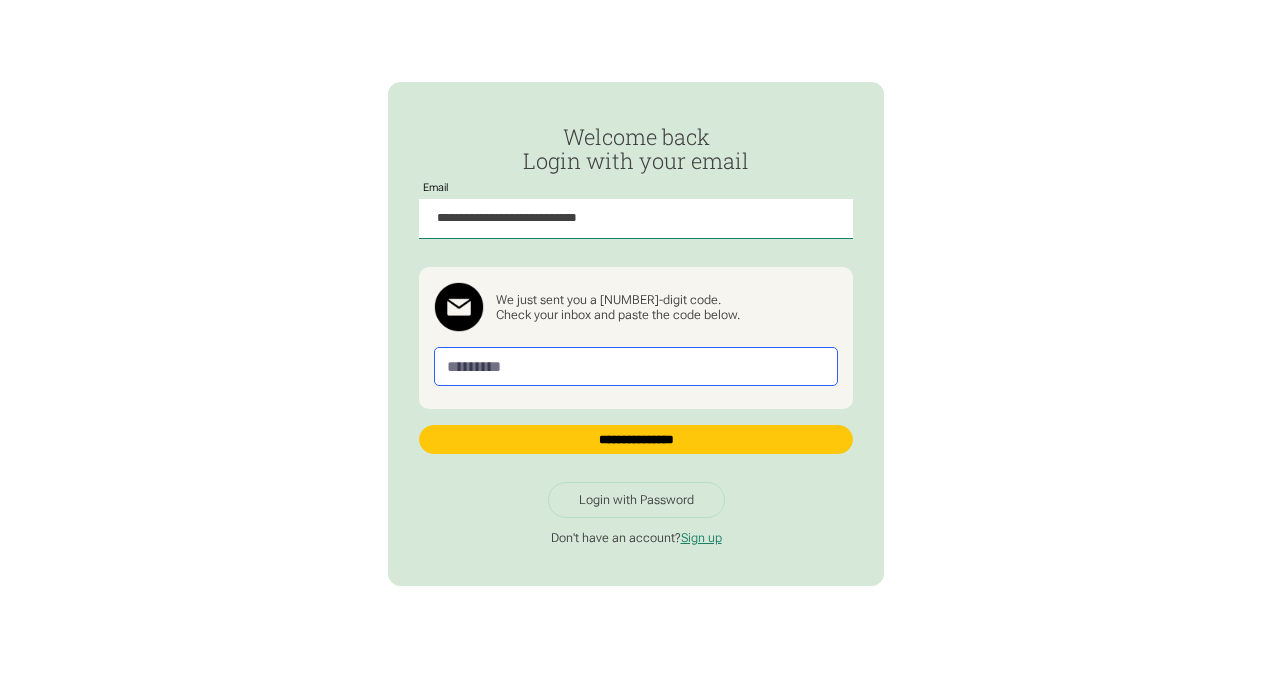 click at bounding box center [636, 366] 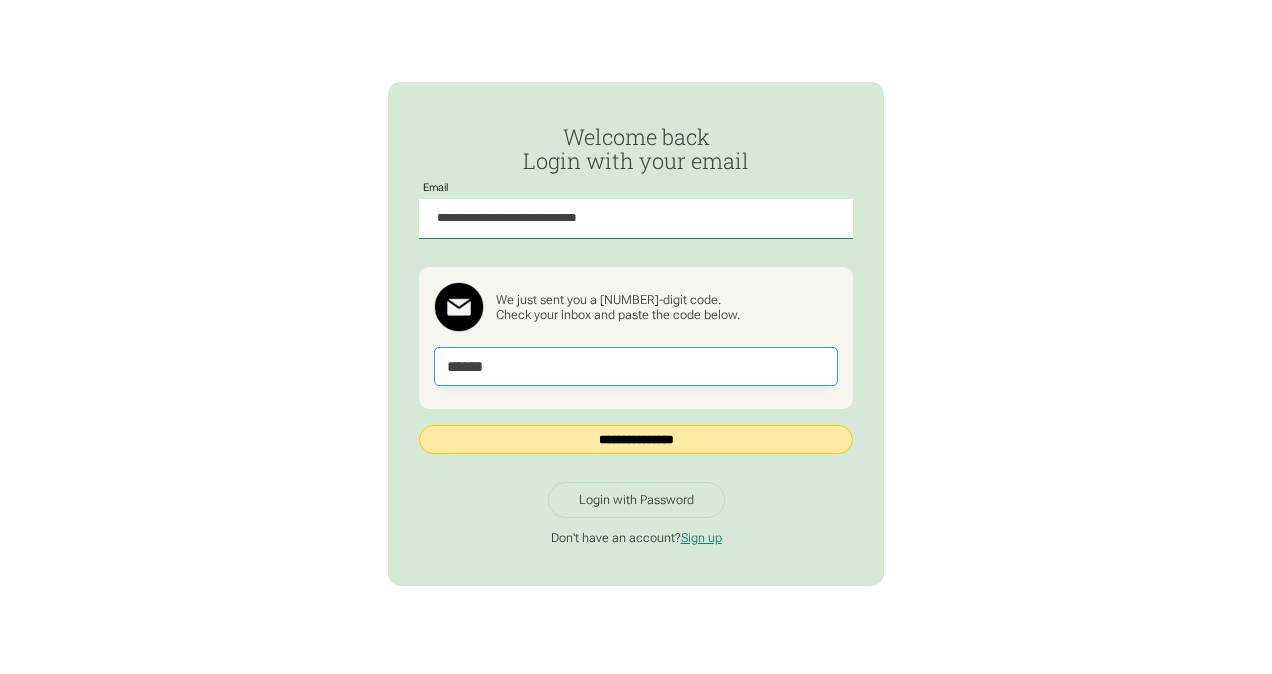 type on "******" 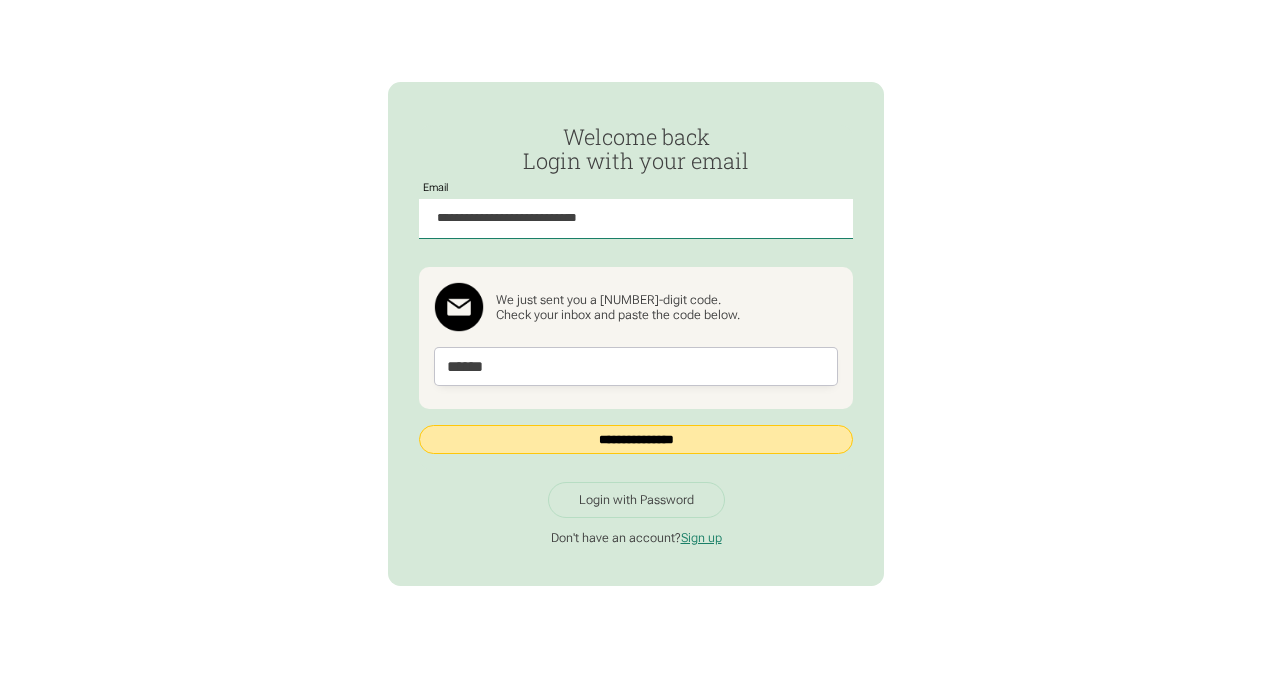 click on "**********" at bounding box center (636, 439) 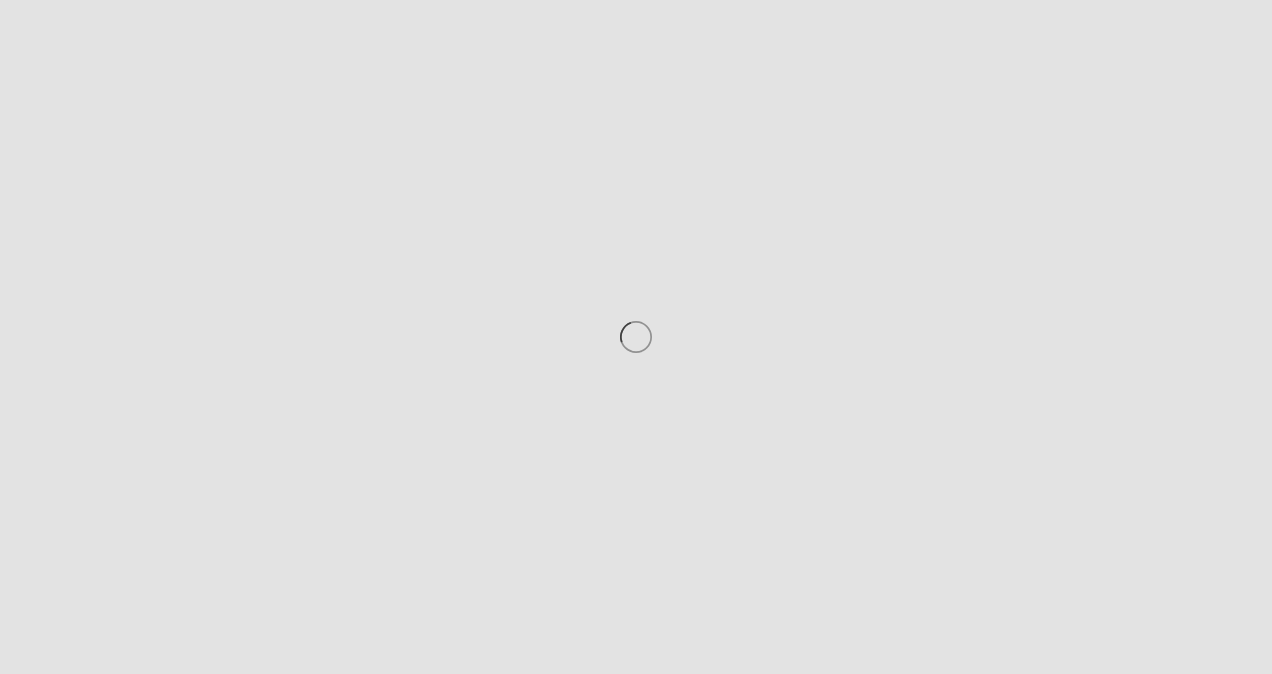scroll, scrollTop: 0, scrollLeft: 0, axis: both 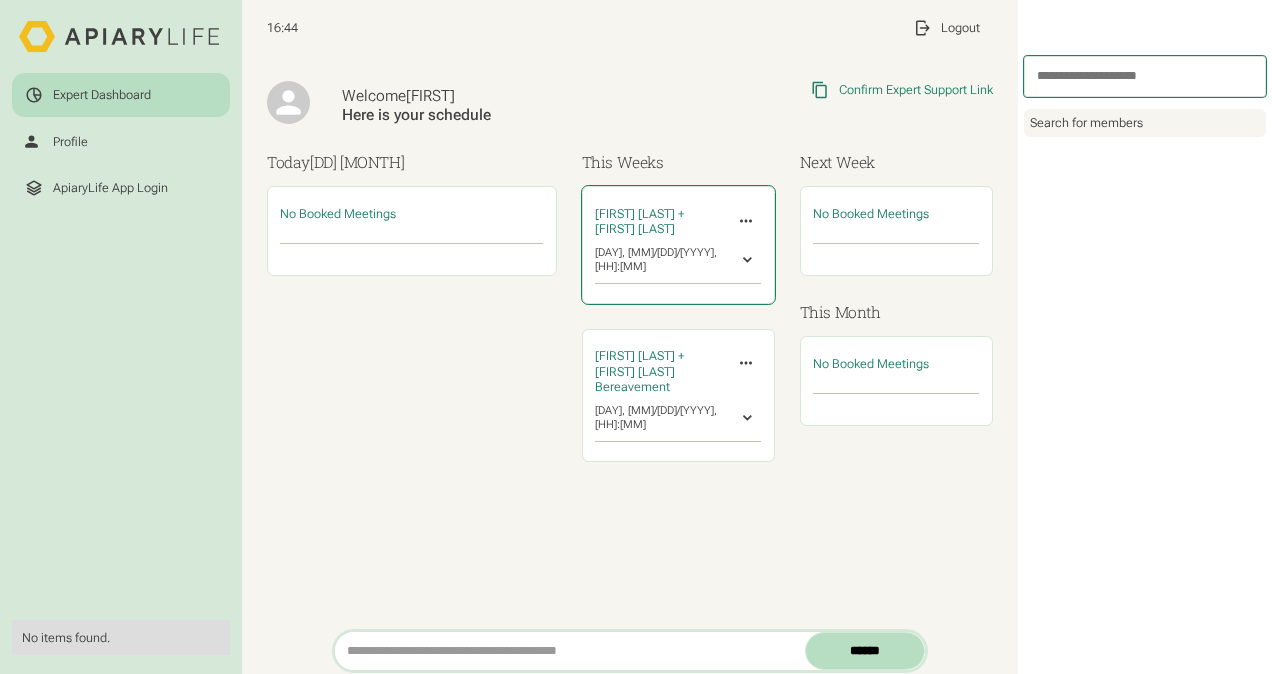 click at bounding box center [746, 221] 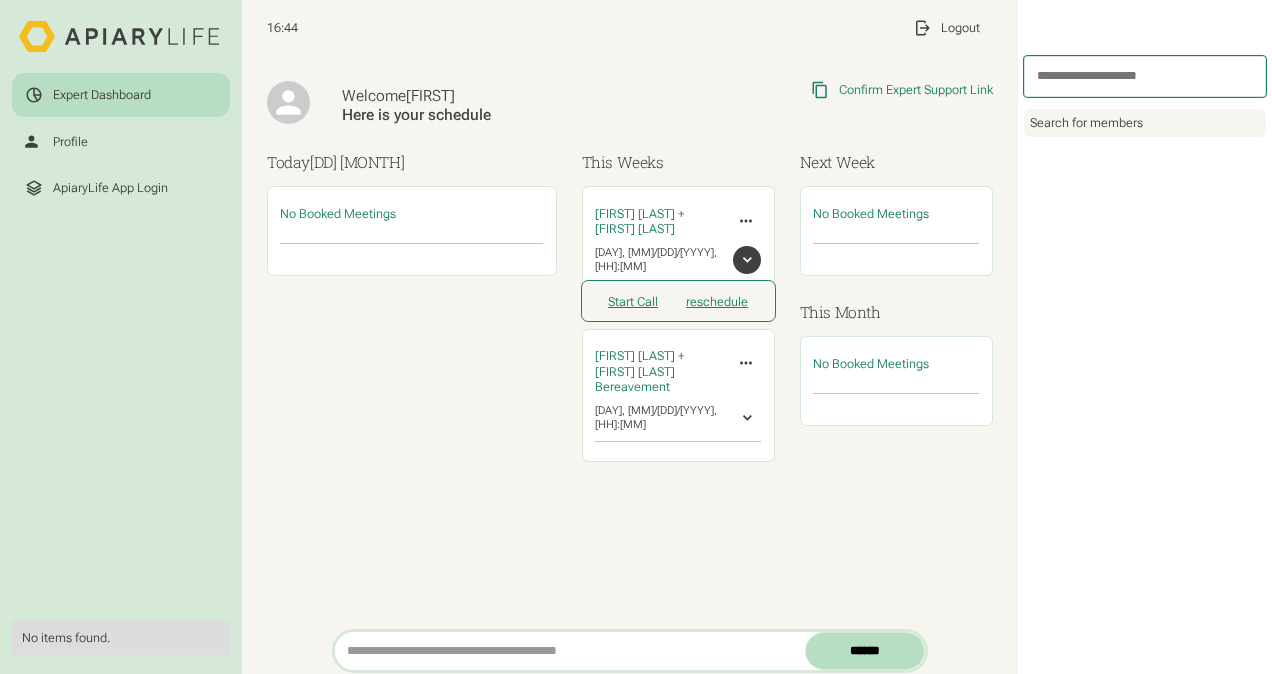 click on "Welcome  Jade Here is your schedule Copied Link to Clipboard Confirm Expert Support Link  https://app.apiary.life/app/engage/confirm-support Today  01 Jul   No Booked Meetings This Weeks Georgina Rayfield + Caitlin Drage Invite Expert Cancel Meeting Invite Others Transfer to Expert Thu, 03/07/2025, 10:30 Start Call reschedule Laura Moran + Nadine Onitiri-Coker Bereavement Invite Expert Cancel Meeting Invite Others Transfer to Expert Wed, 02/07/2025, 17:30 Start Call reschedule Next Week No Booked Meetings This Month No Booked Meetings" at bounding box center [630, 290] 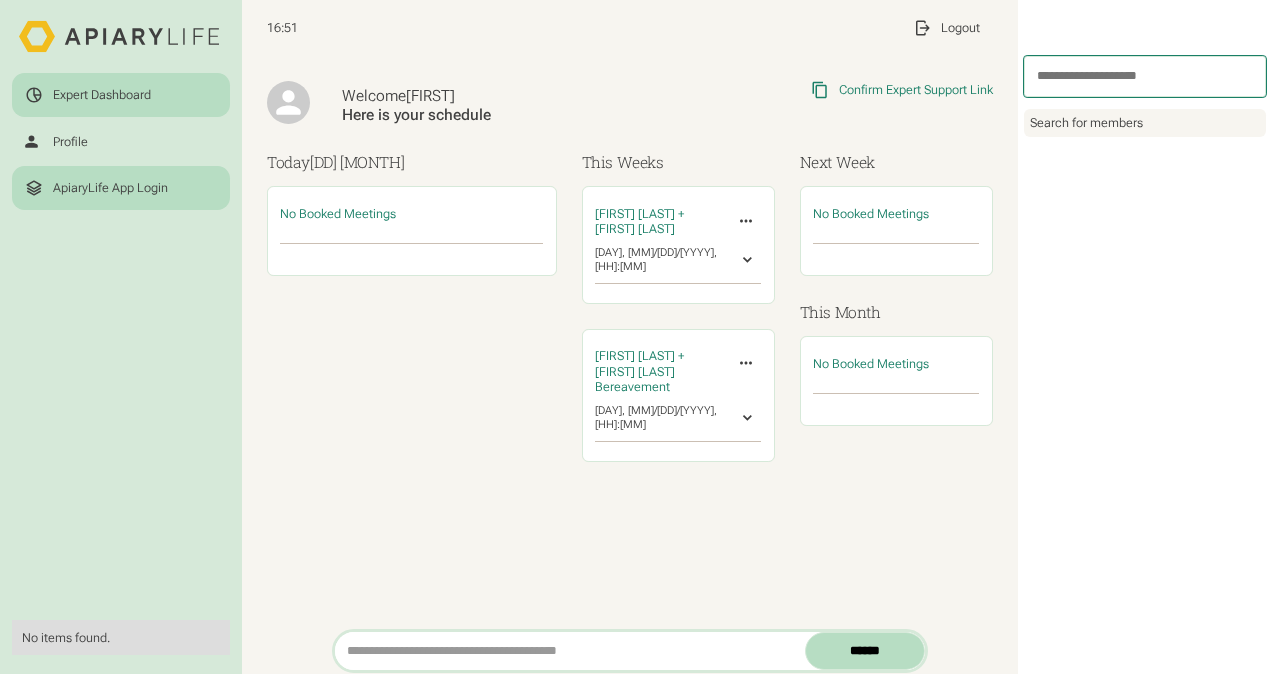 click on "ApiaryLife App Login" at bounding box center (110, 188) 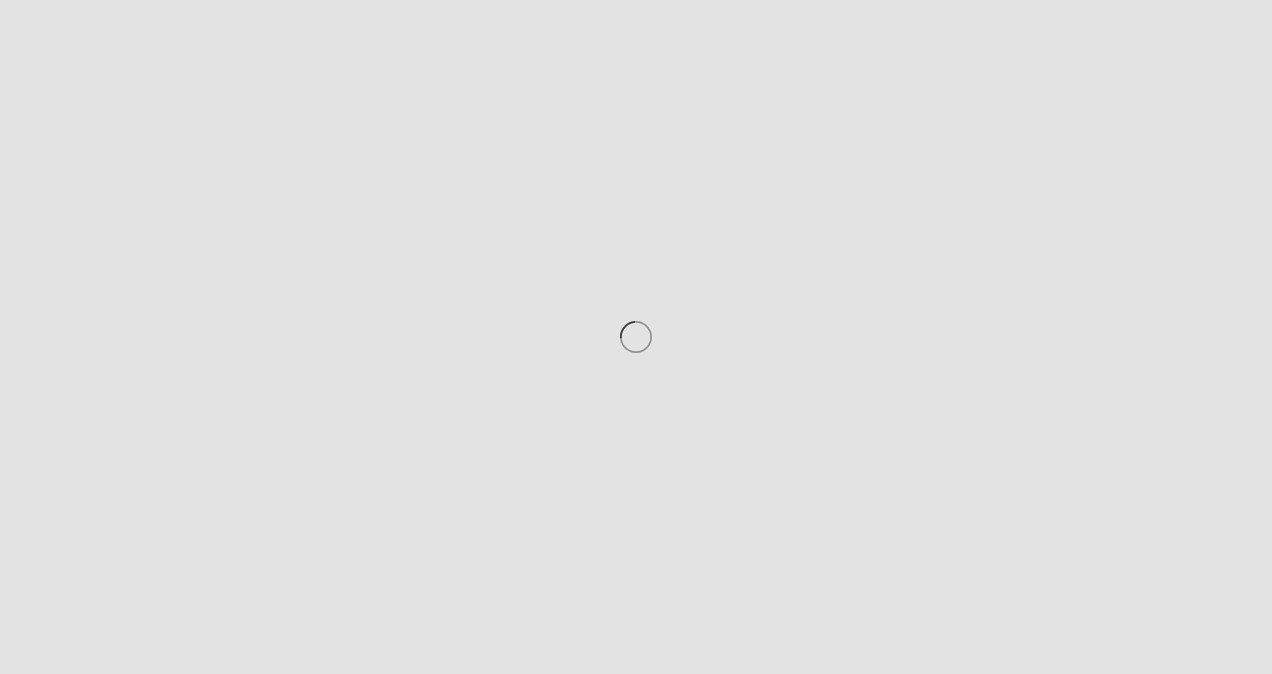 scroll, scrollTop: 0, scrollLeft: 0, axis: both 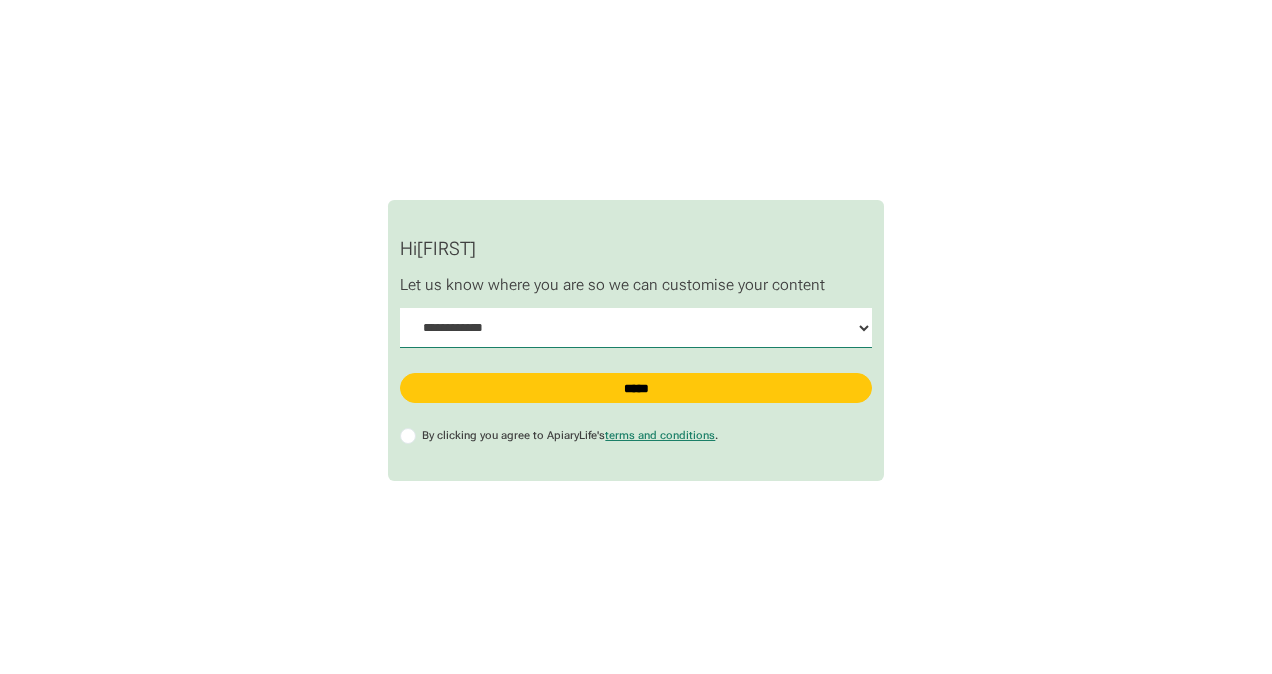 click at bounding box center [408, 436] 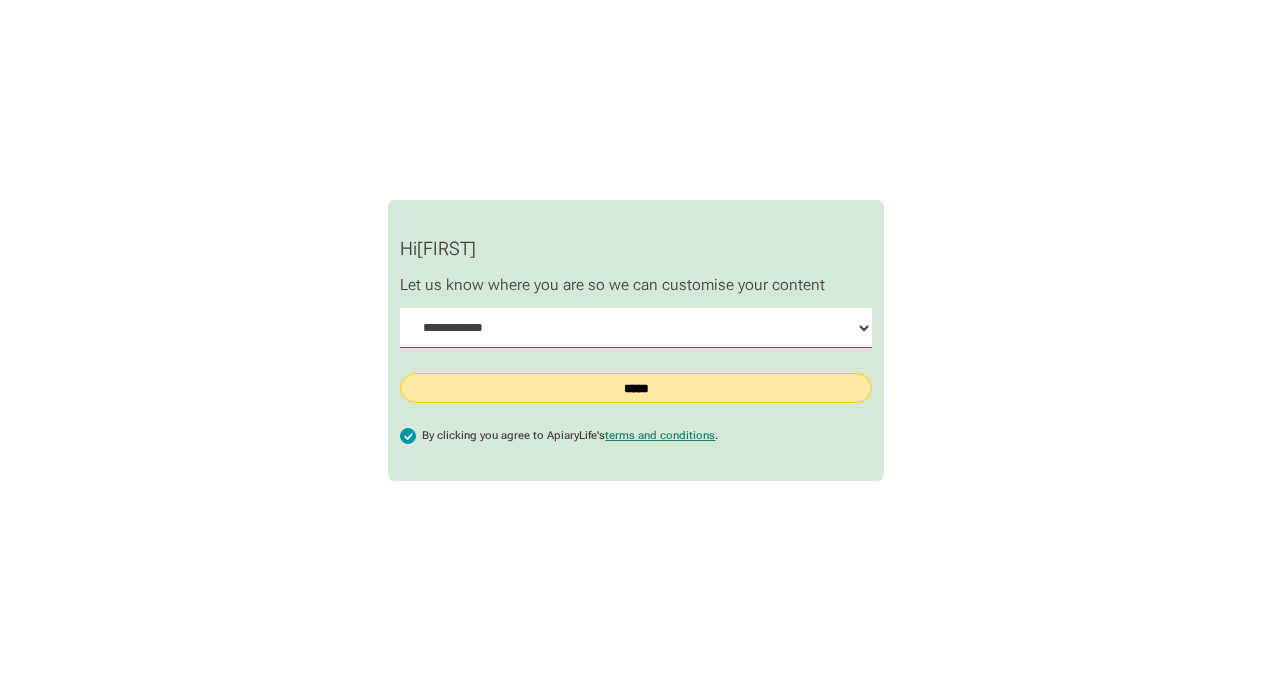 click on "*****" at bounding box center [636, 388] 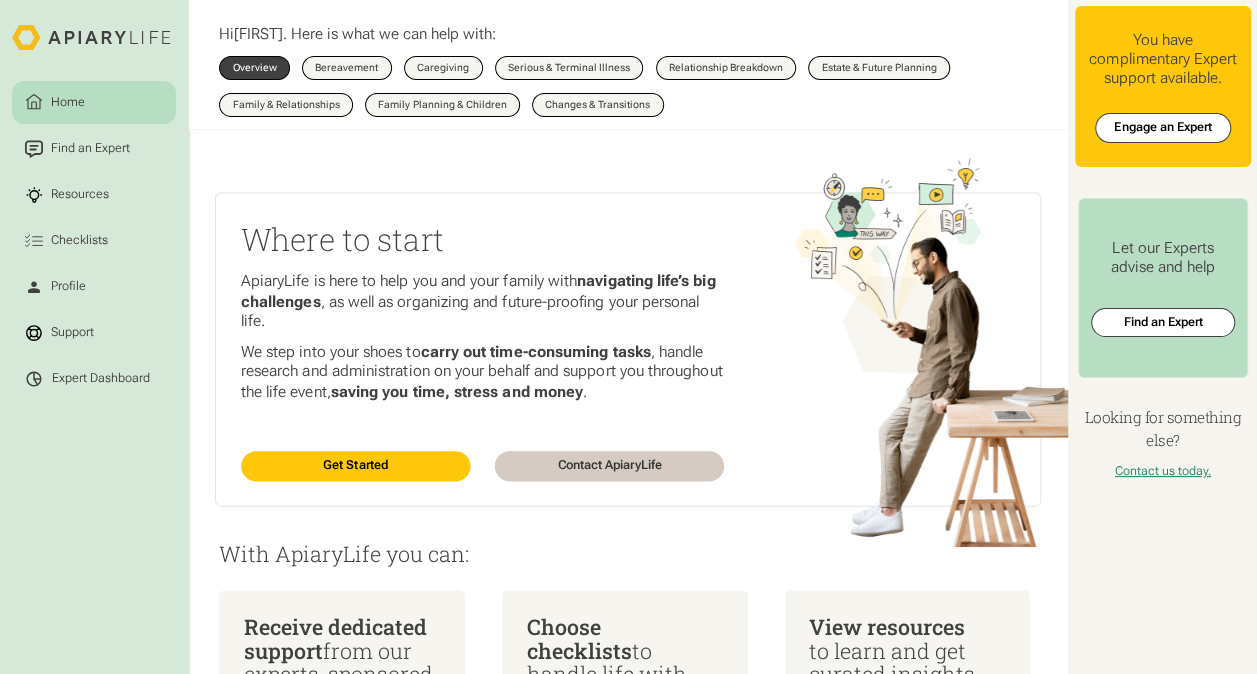 scroll, scrollTop: 0, scrollLeft: 0, axis: both 